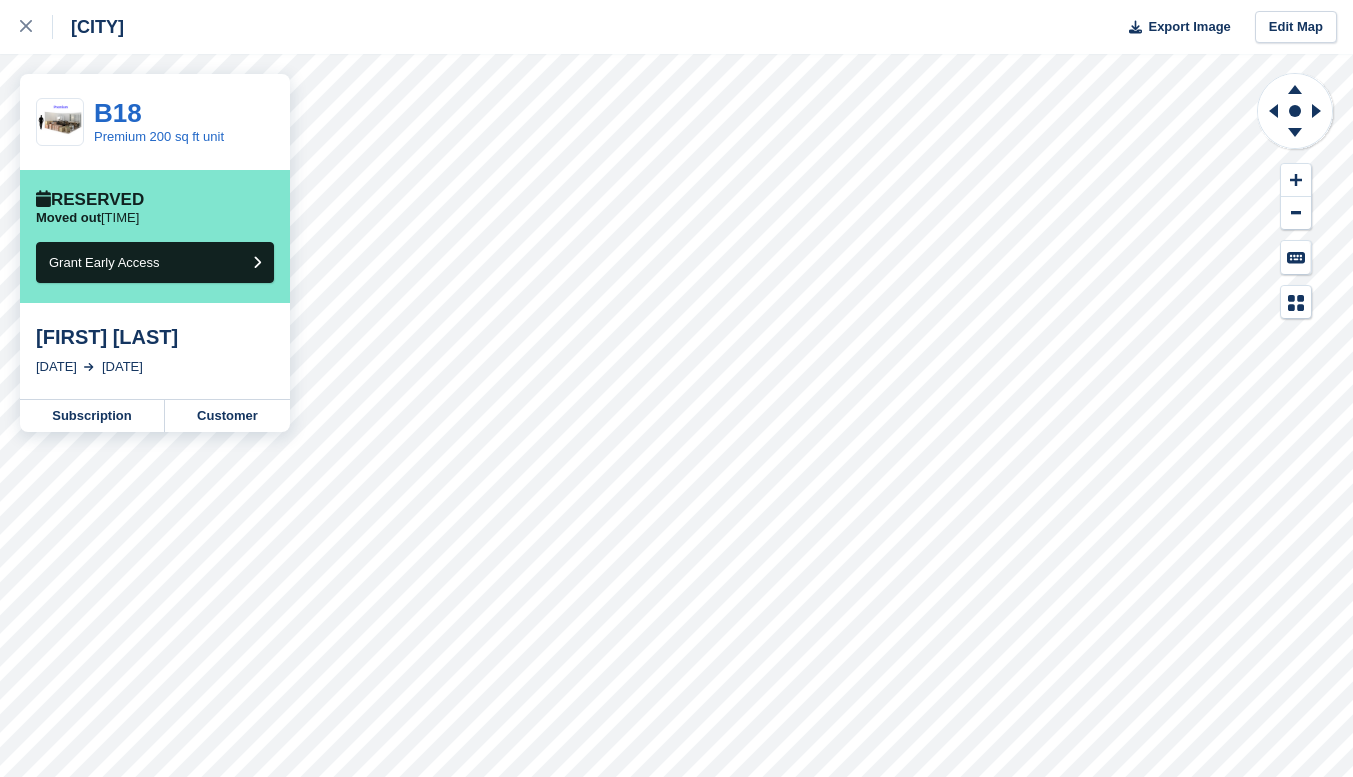 scroll, scrollTop: 0, scrollLeft: 0, axis: both 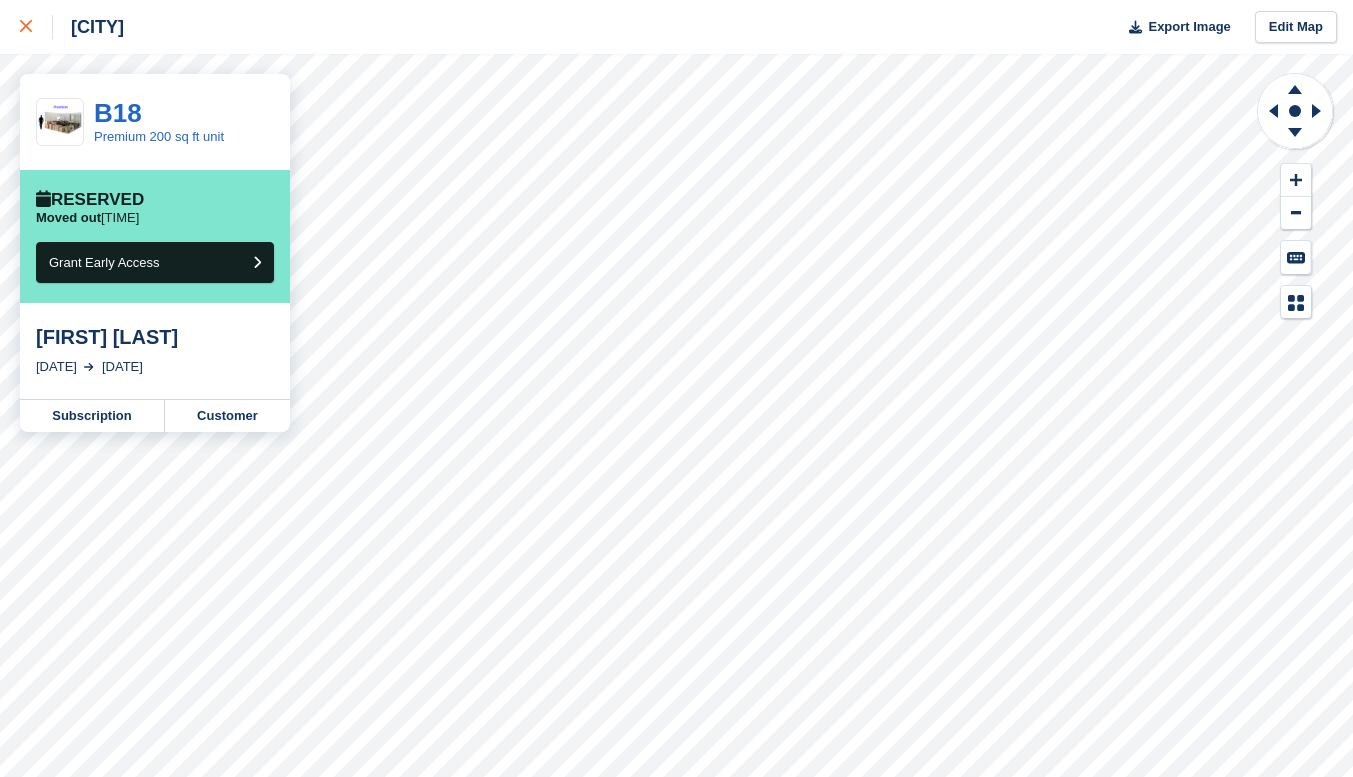 click 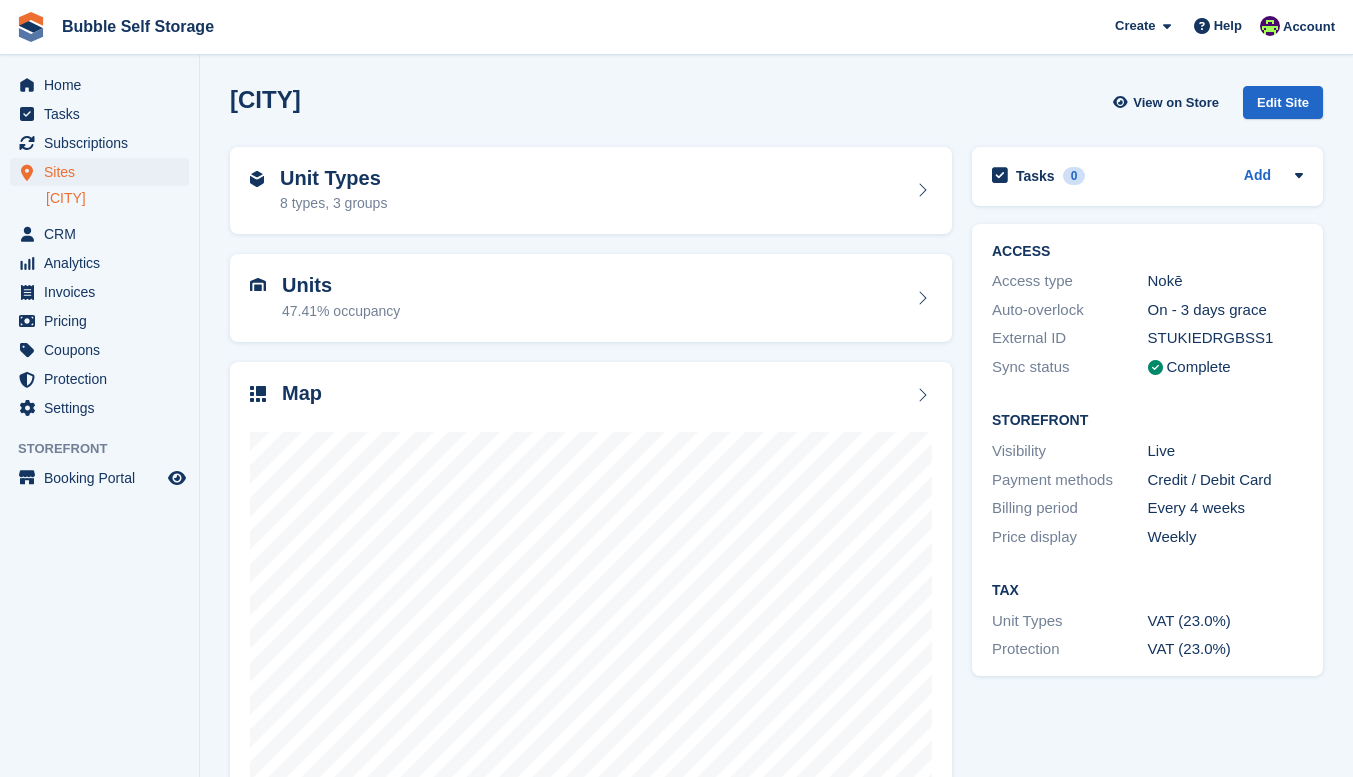 scroll, scrollTop: 0, scrollLeft: 0, axis: both 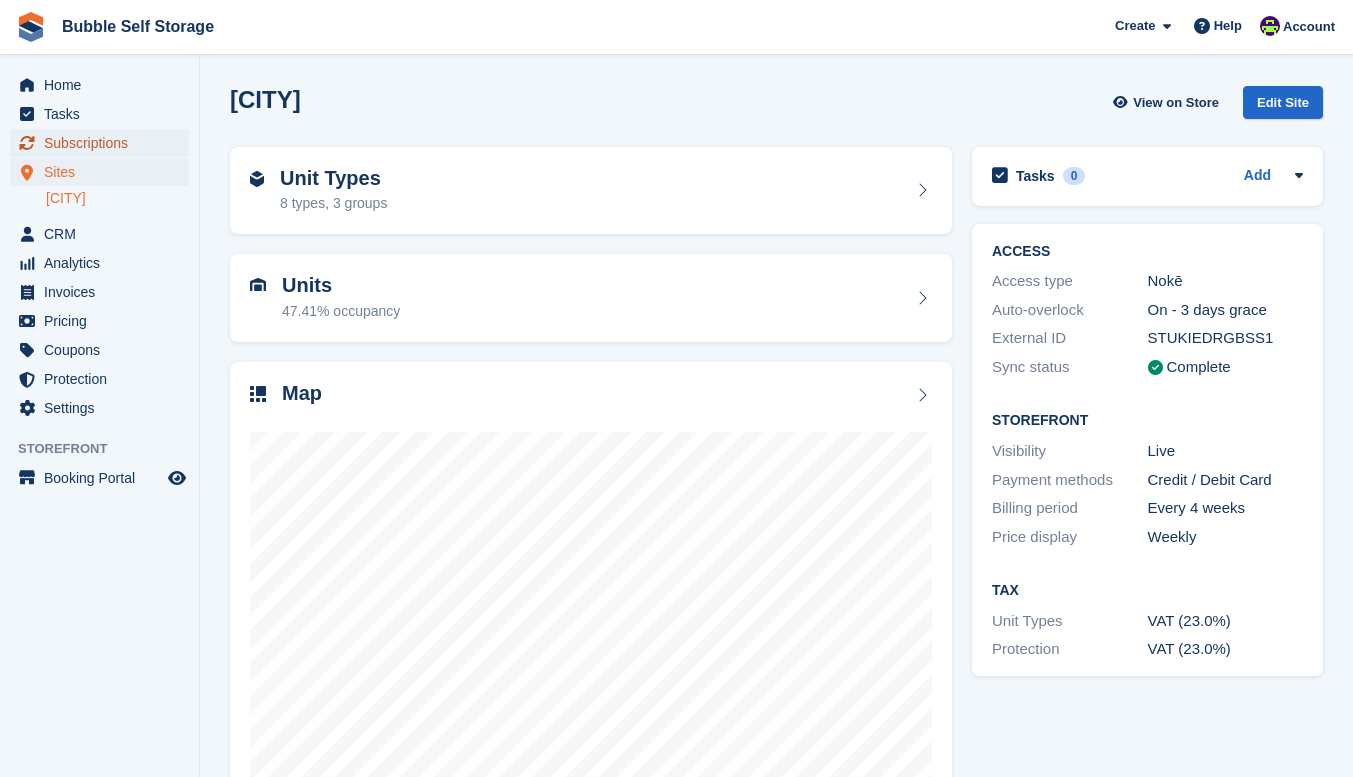 click on "Subscriptions" at bounding box center [104, 143] 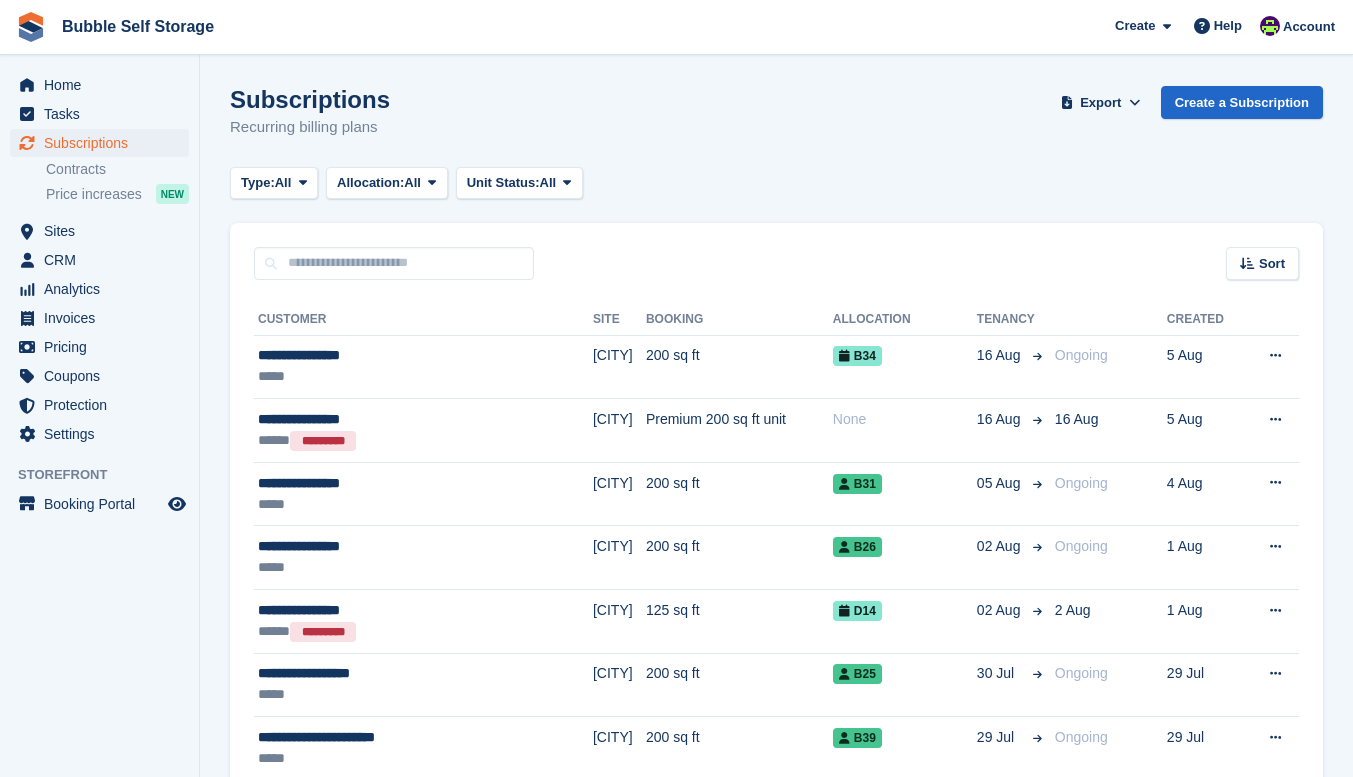 scroll, scrollTop: 0, scrollLeft: 0, axis: both 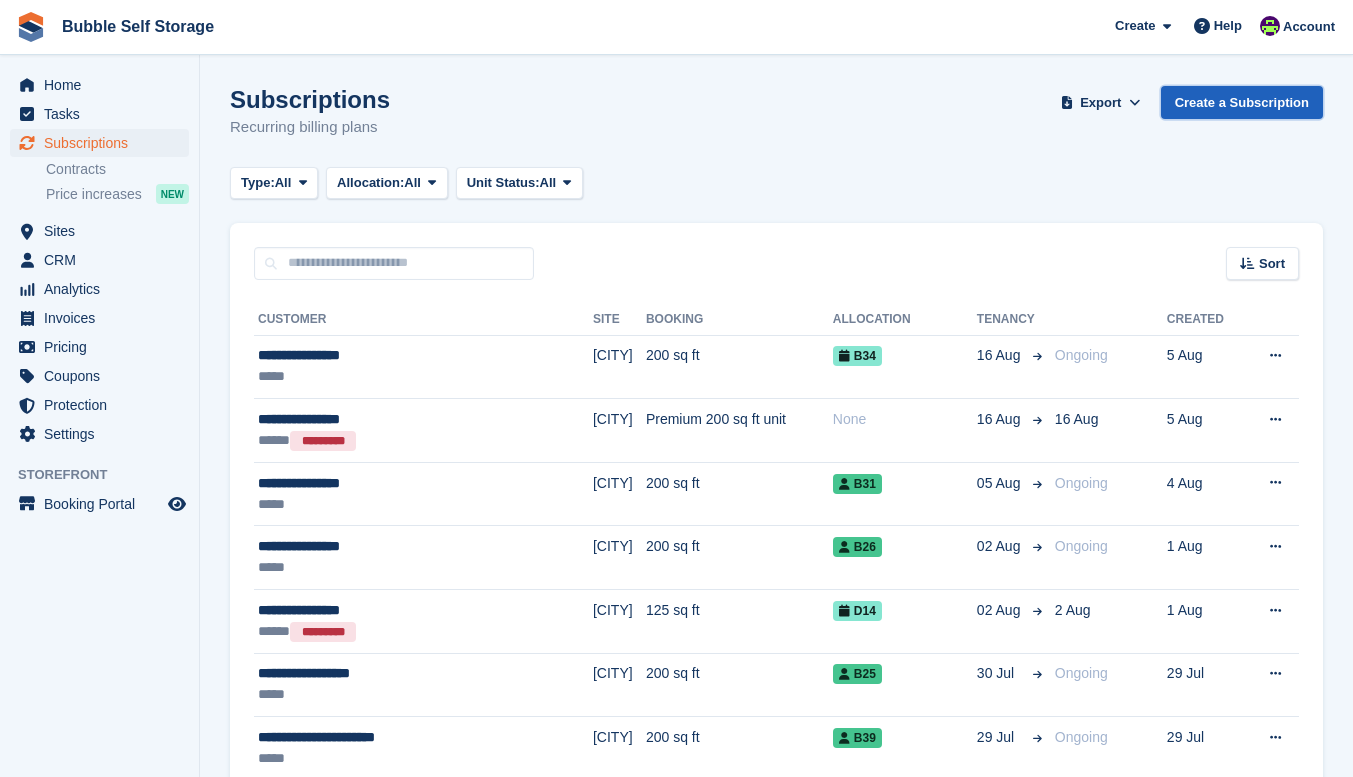 click on "Create a Subscription" at bounding box center (1242, 102) 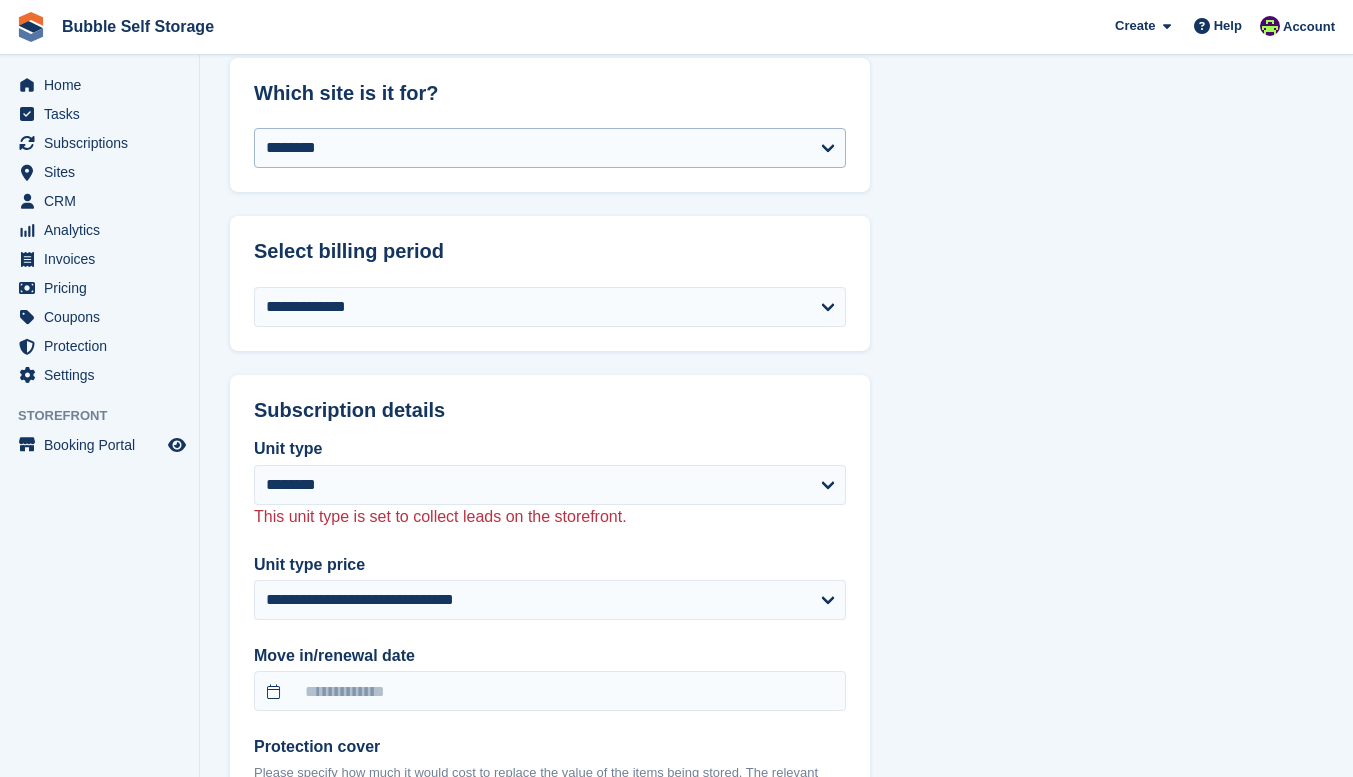 scroll, scrollTop: 679, scrollLeft: 0, axis: vertical 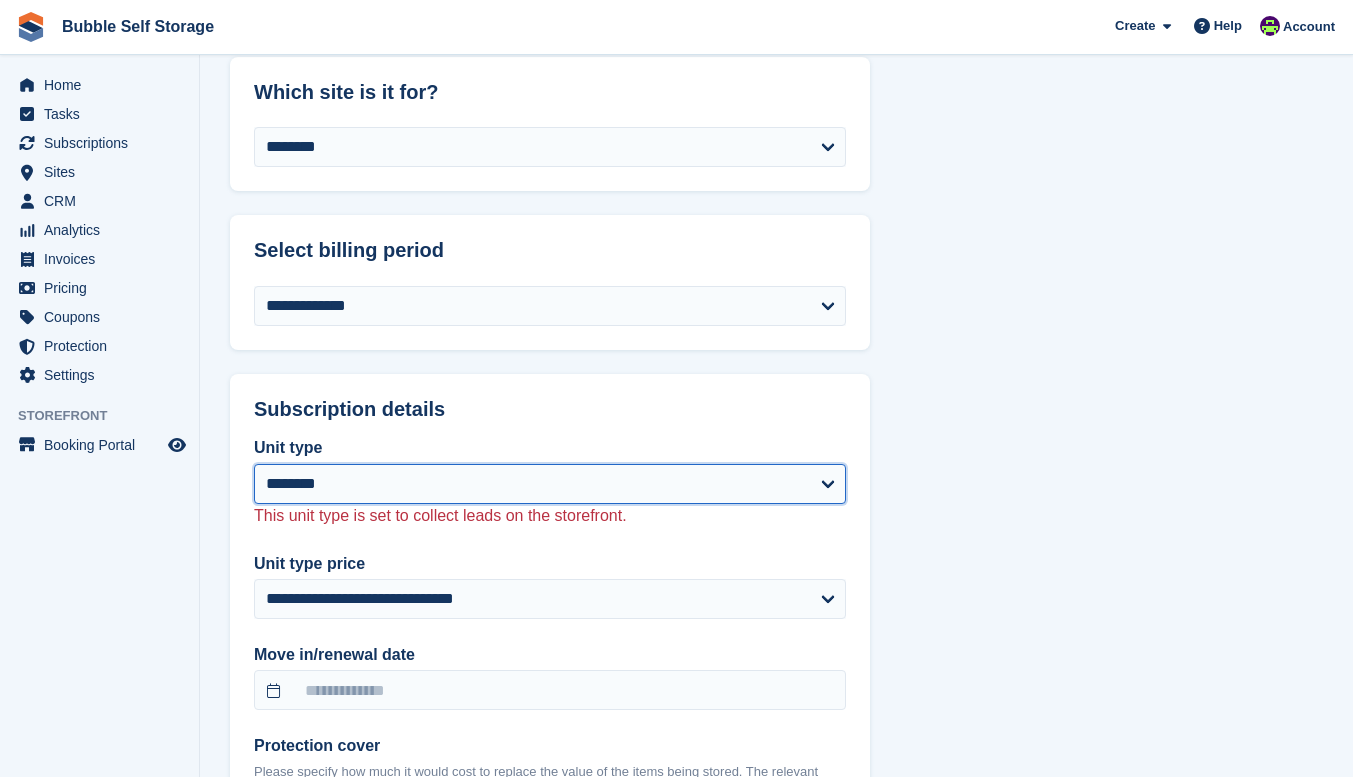 click on "**********" at bounding box center (550, 484) 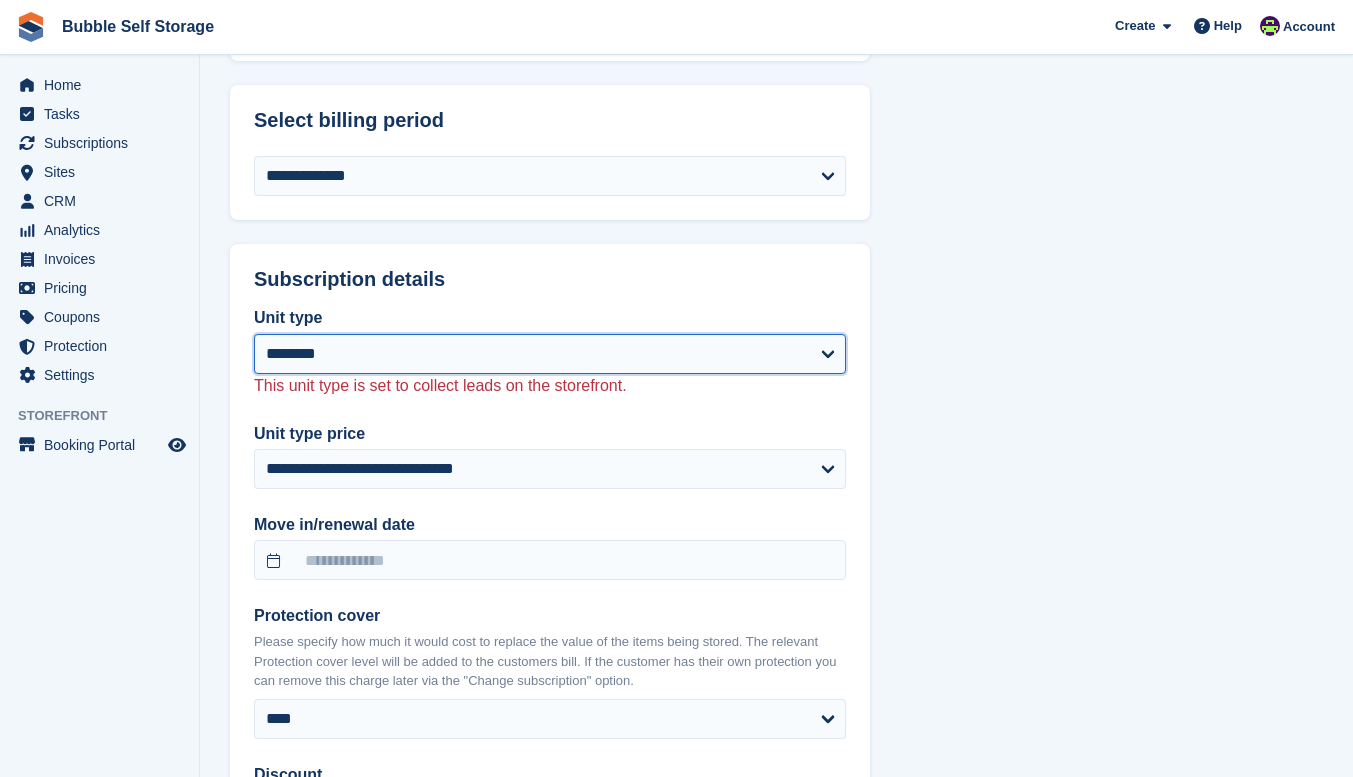 select on "*****" 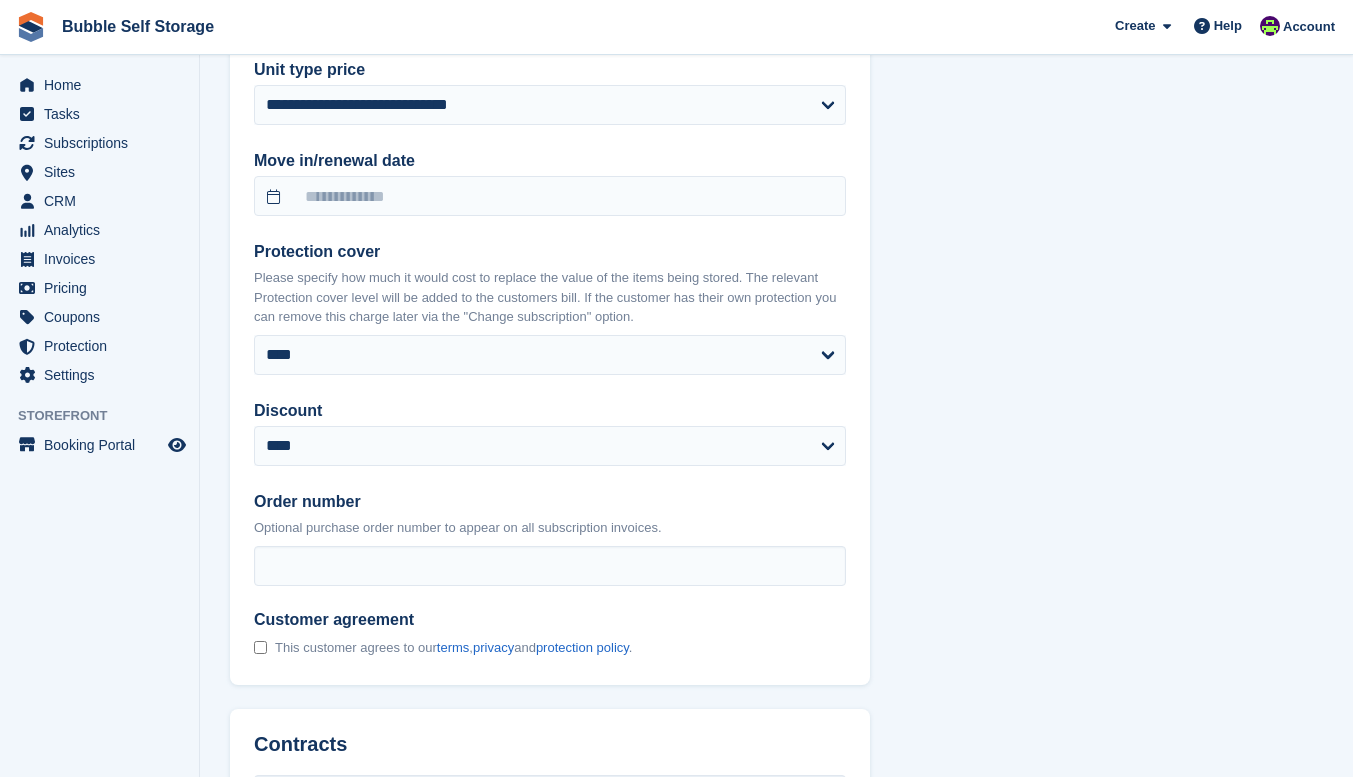 scroll, scrollTop: 1150, scrollLeft: 0, axis: vertical 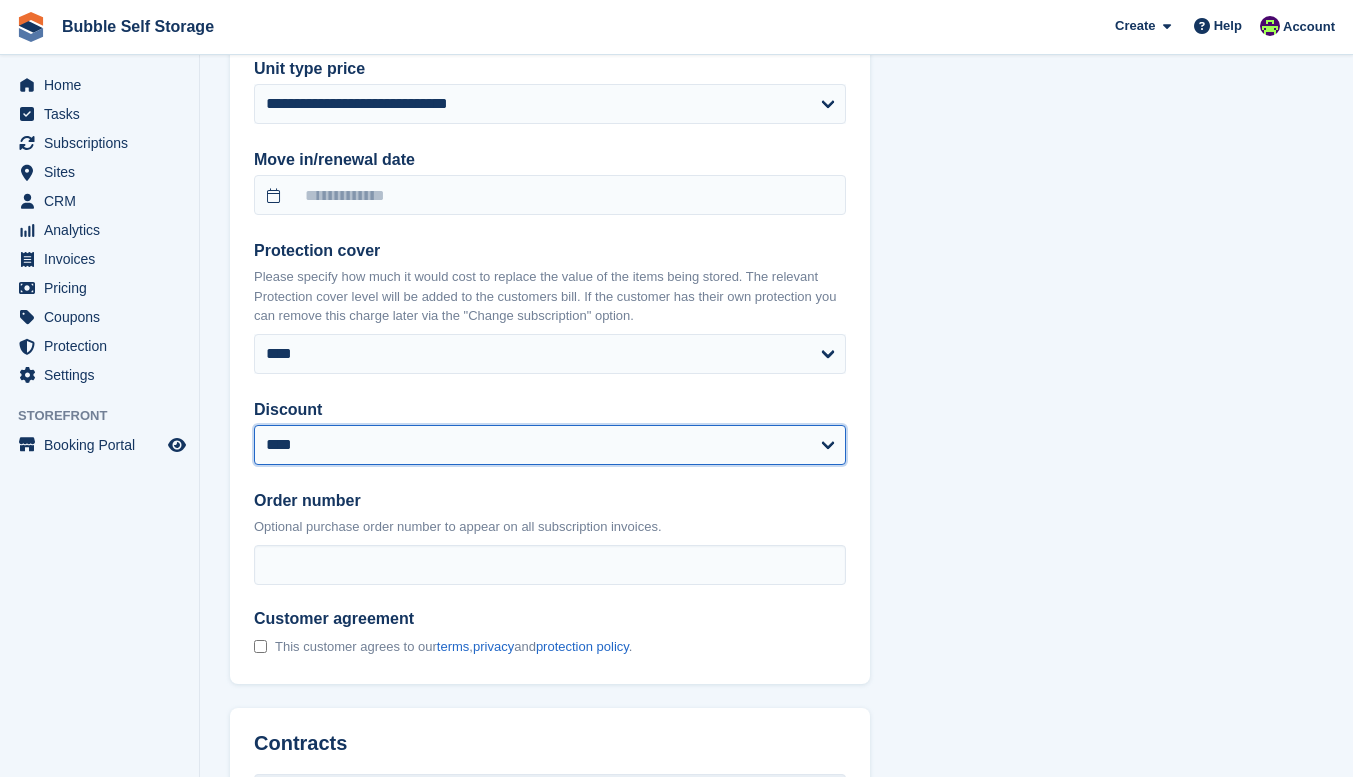 click on "**********" at bounding box center [550, 445] 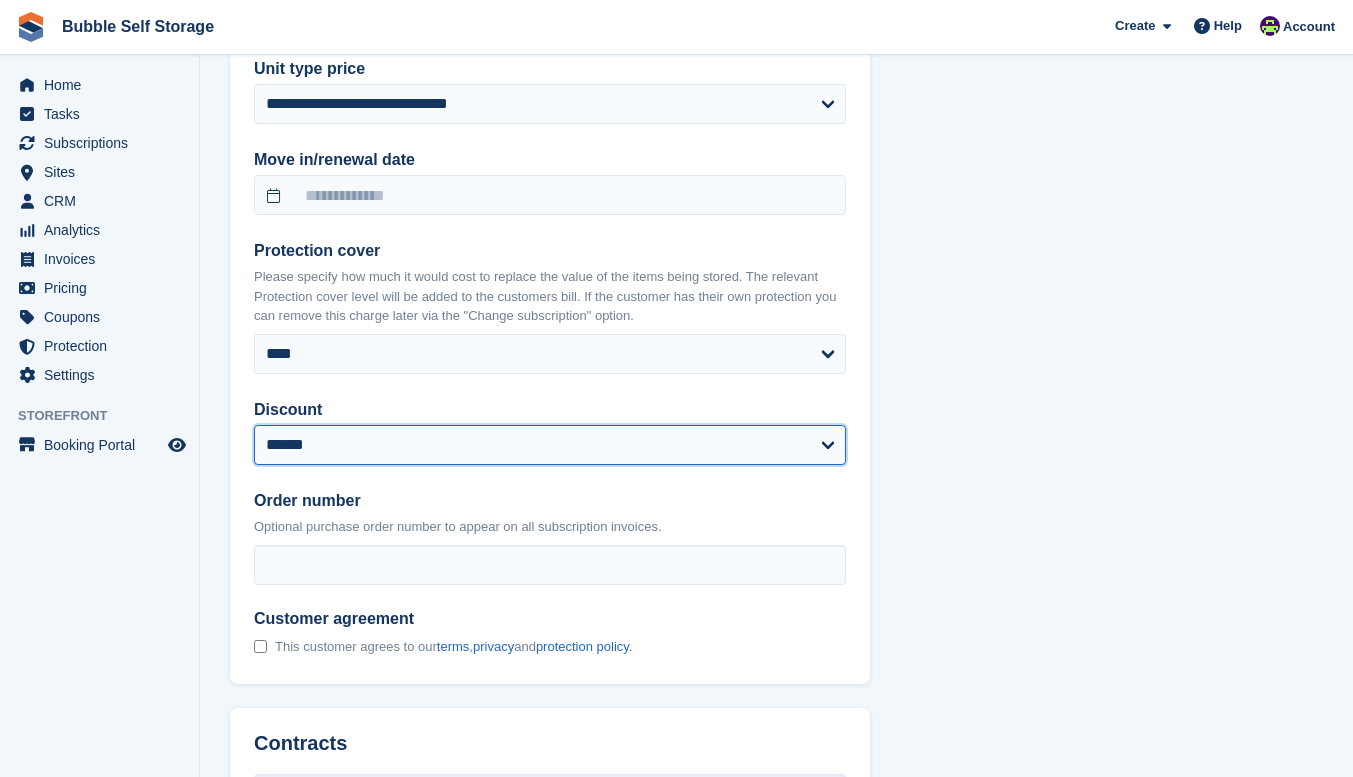 click on "**********" at bounding box center (550, 445) 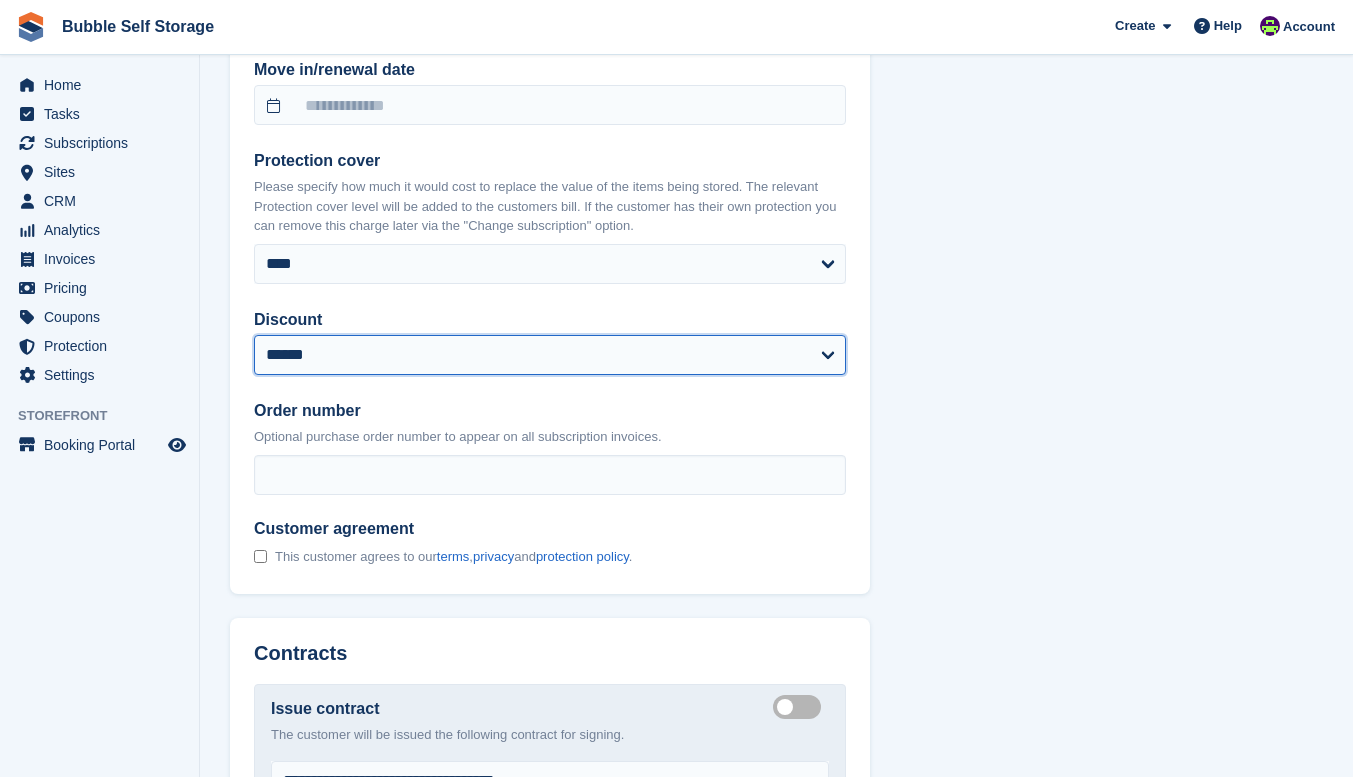 scroll, scrollTop: 1392, scrollLeft: 0, axis: vertical 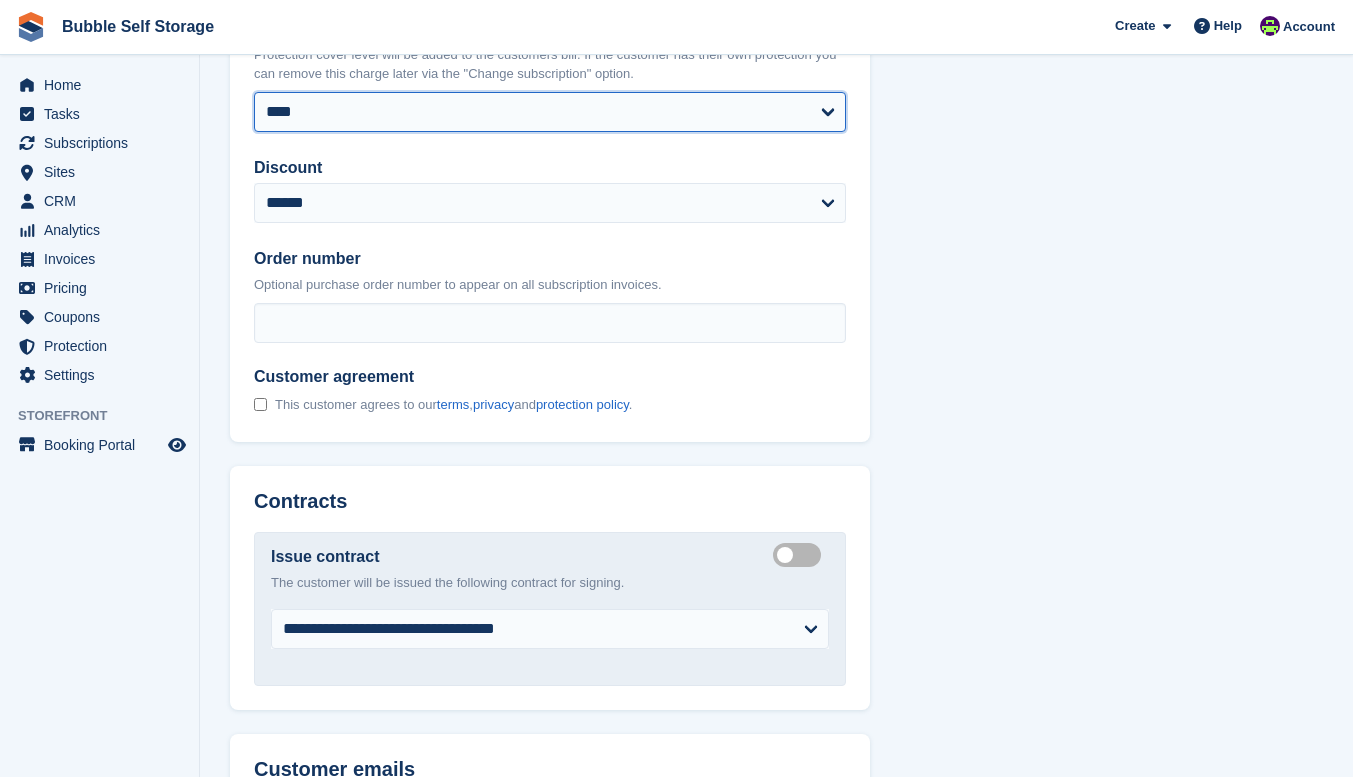 click on "****
******
******
*******
*******
*******" at bounding box center (550, 112) 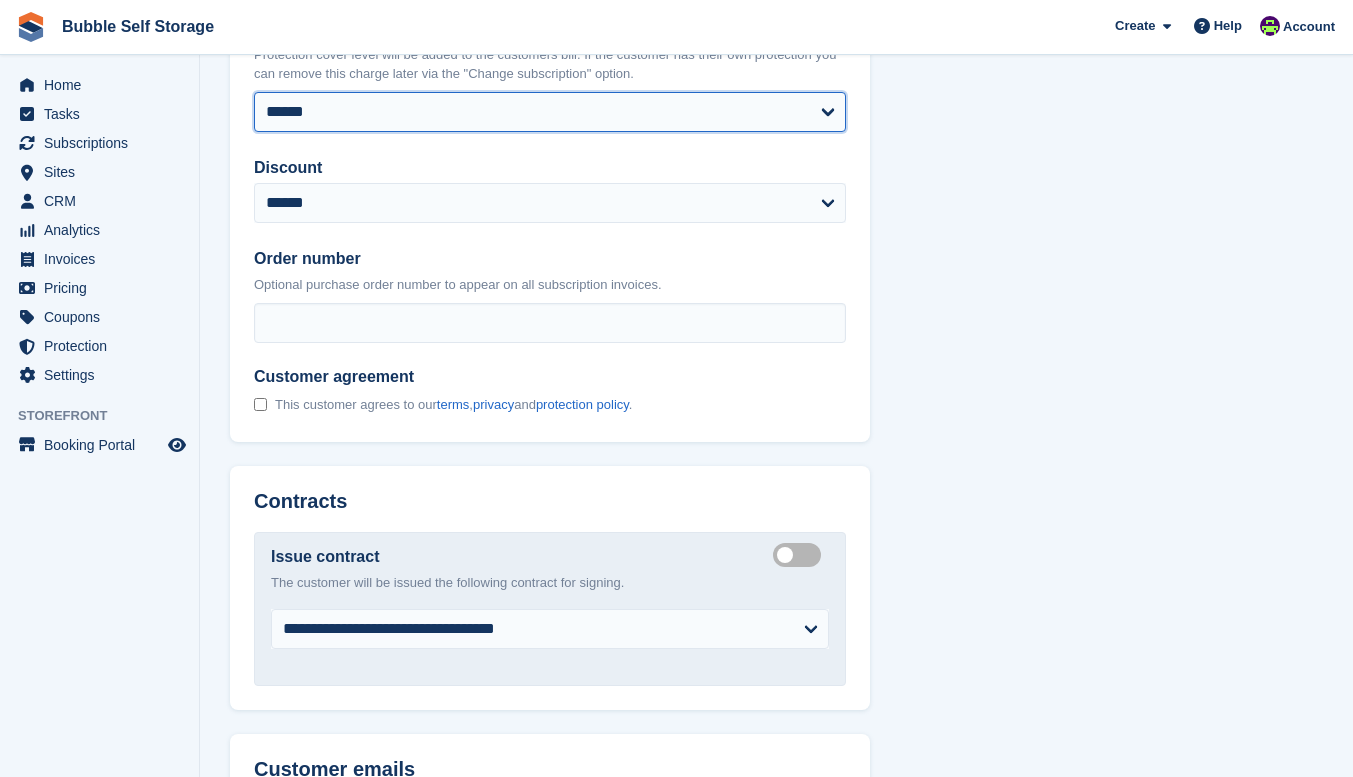 click on "****
******
******
*******
*******
*******" at bounding box center (550, 112) 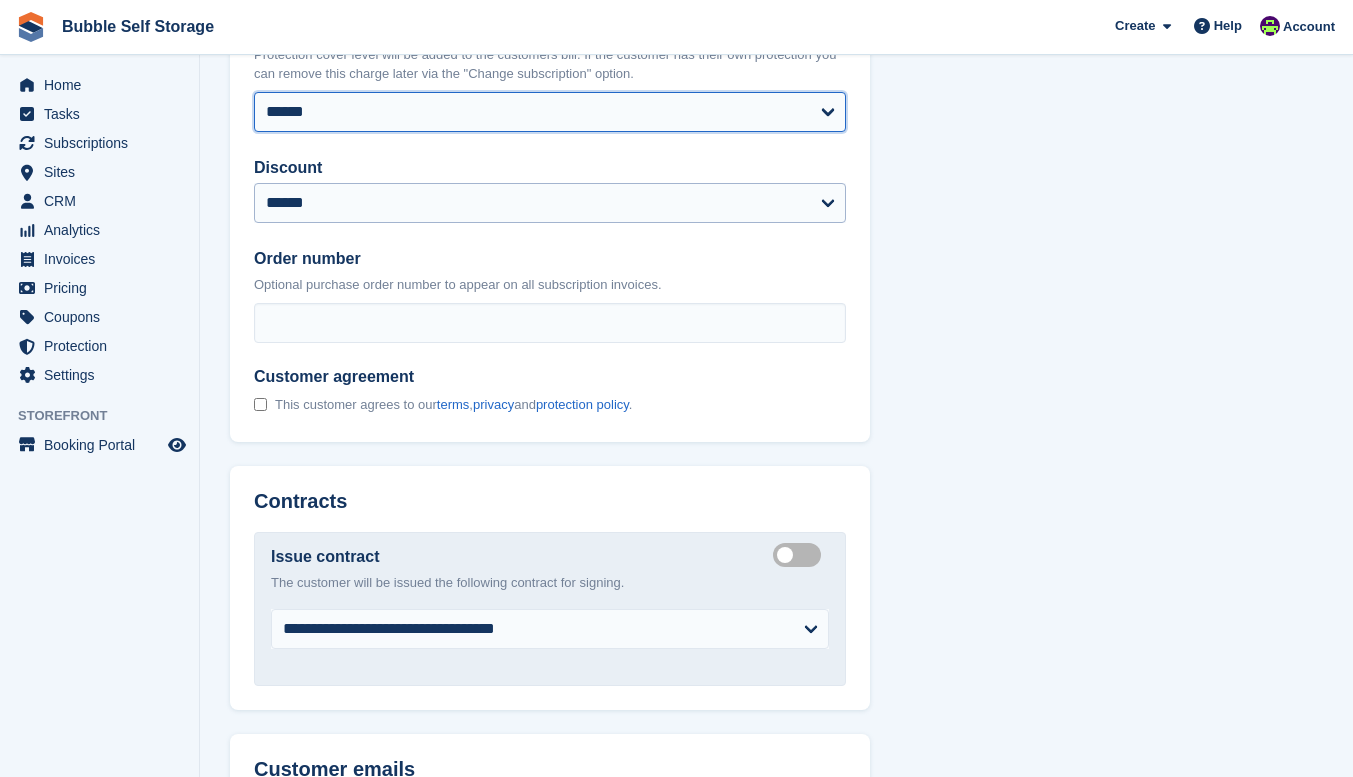 select 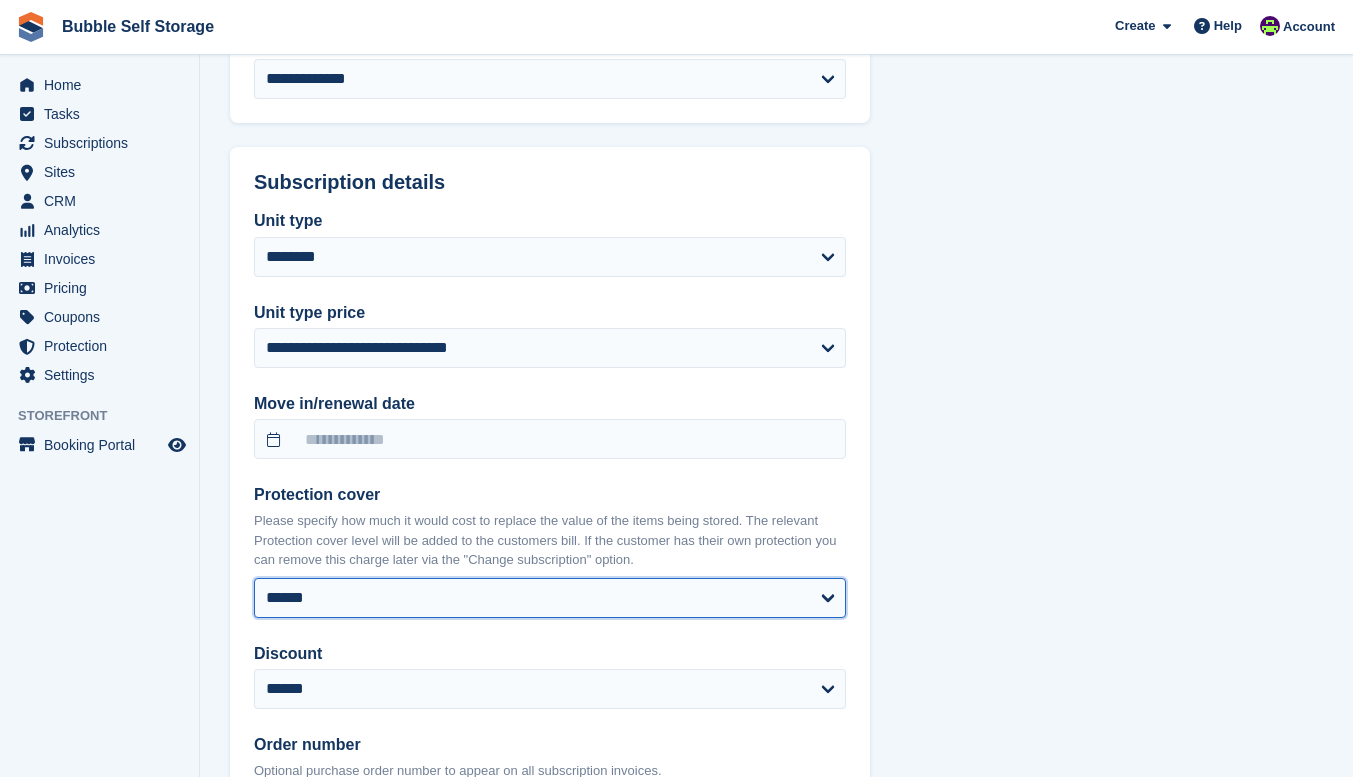 scroll, scrollTop: 903, scrollLeft: 0, axis: vertical 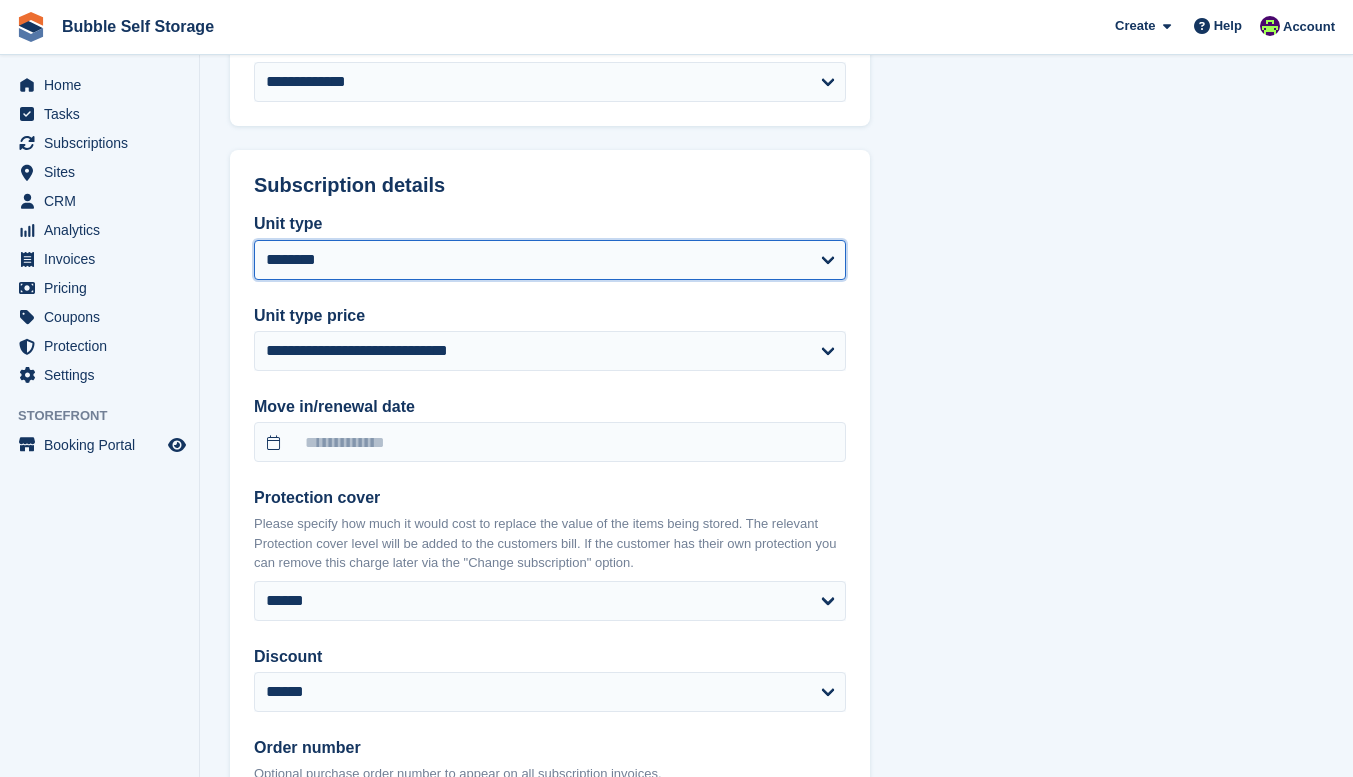 click on "**********" at bounding box center (550, 260) 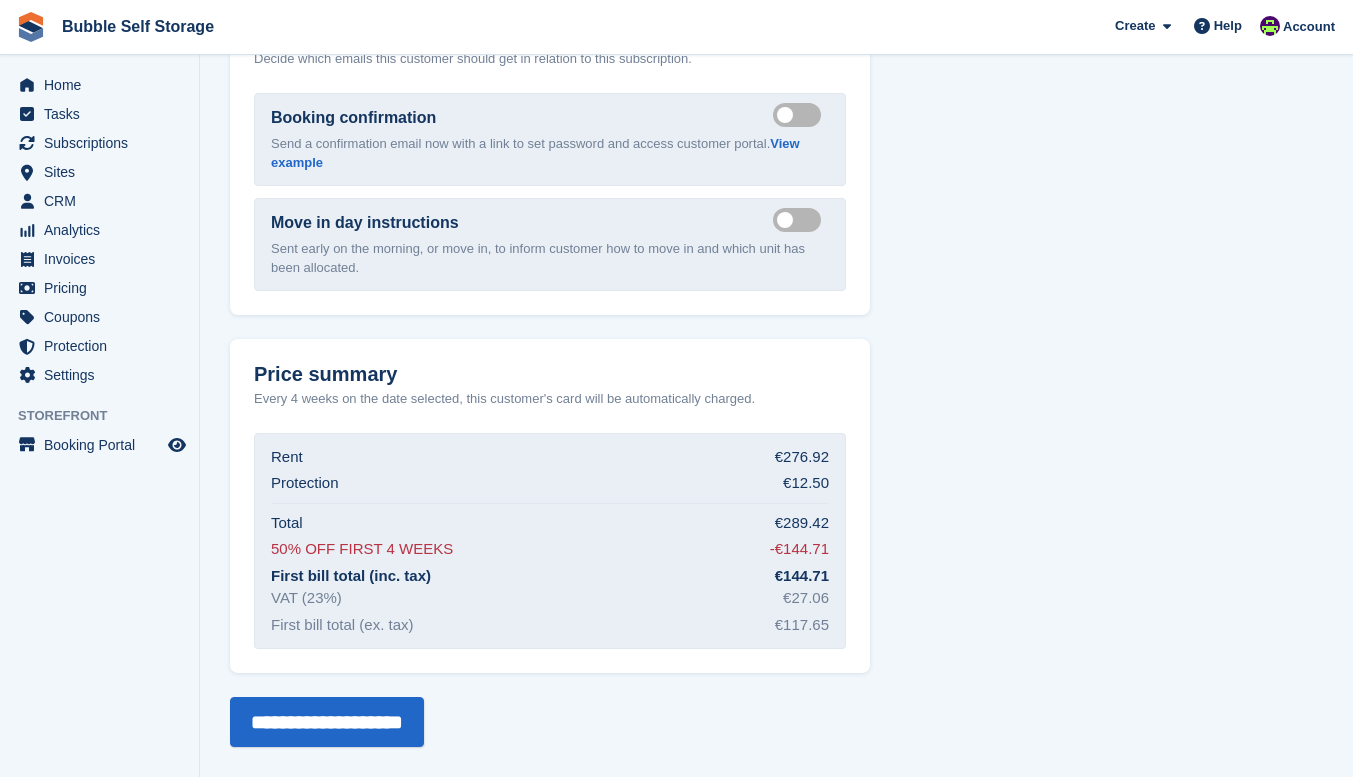 scroll, scrollTop: 2125, scrollLeft: 0, axis: vertical 